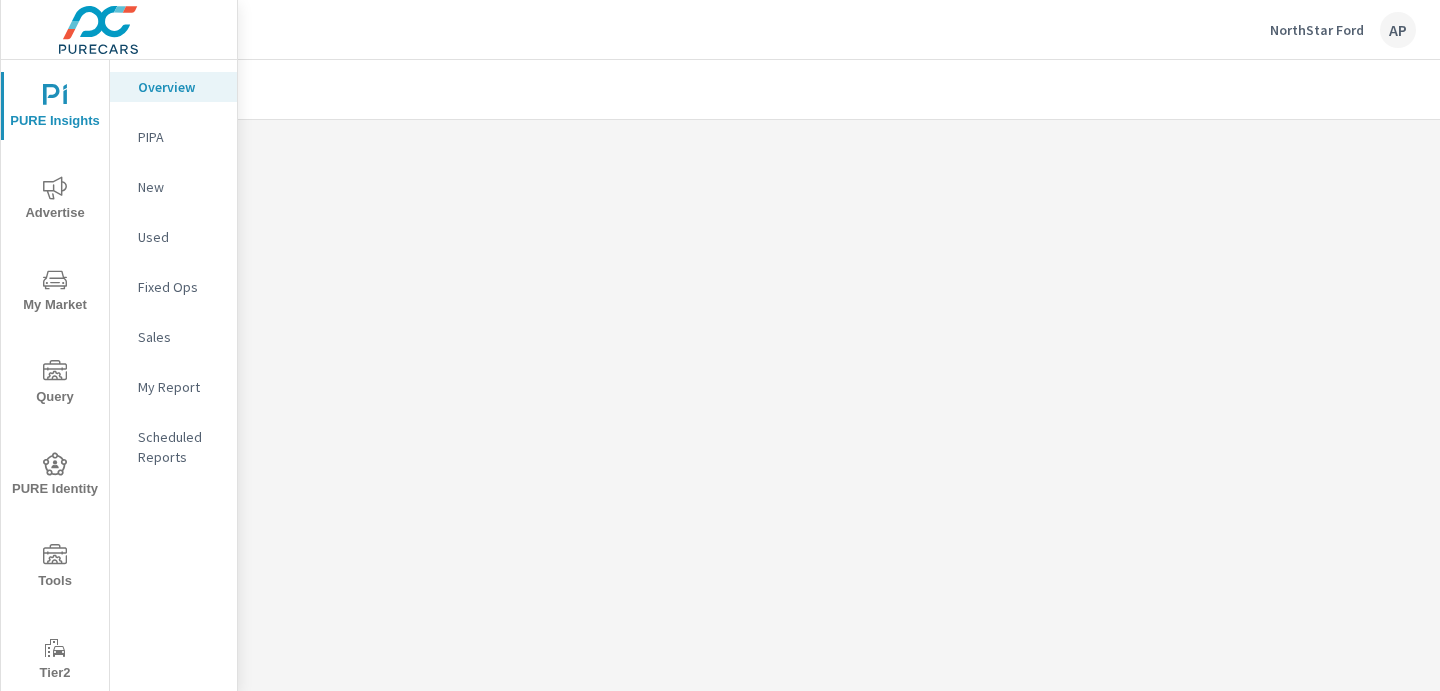 scroll, scrollTop: 0, scrollLeft: 0, axis: both 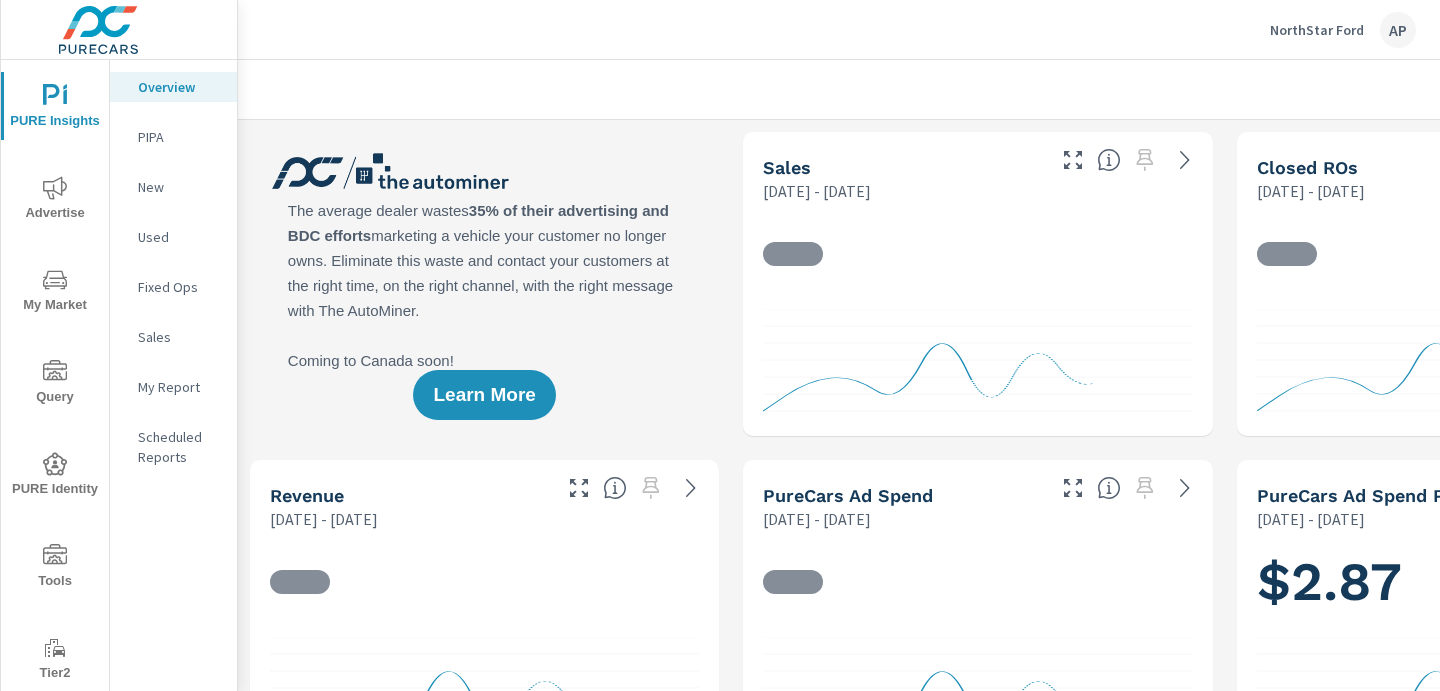 click on "NorthStar Ford AP" at bounding box center (1343, 30) 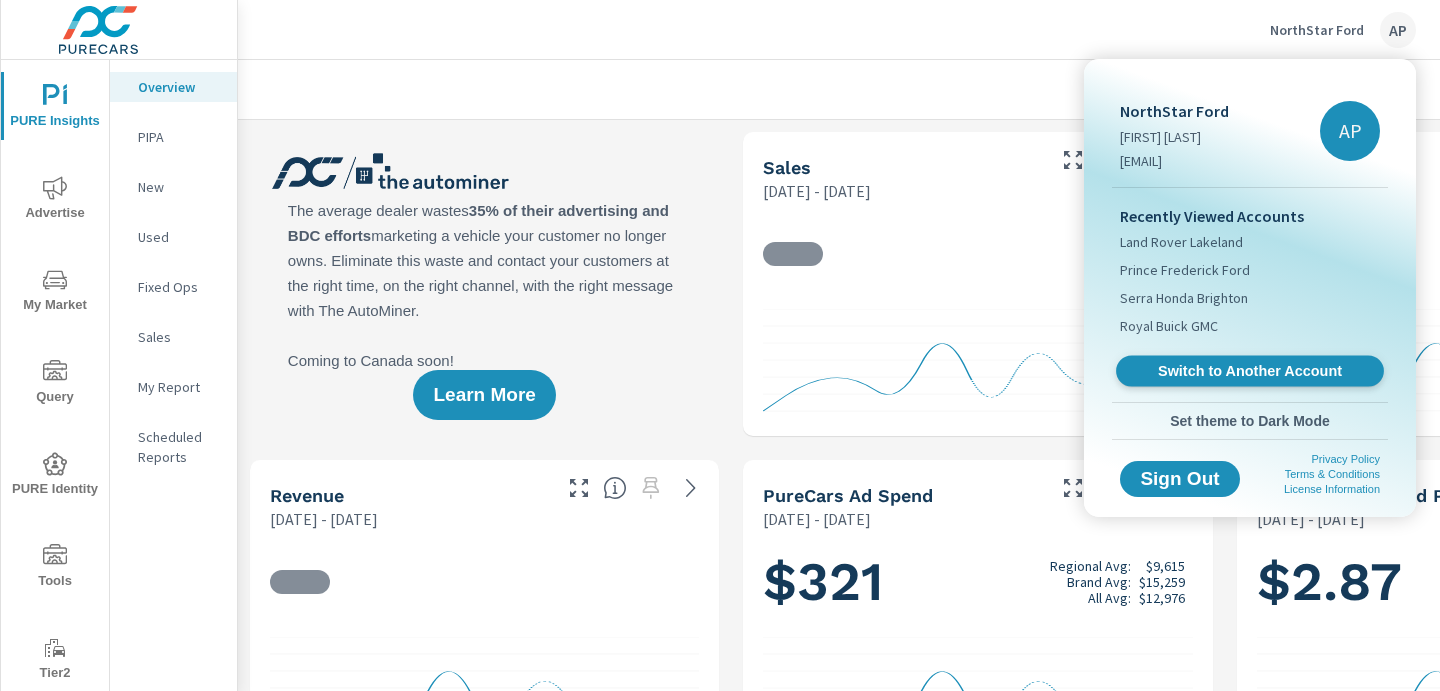 click on "Switch to Another Account" at bounding box center [1250, 371] 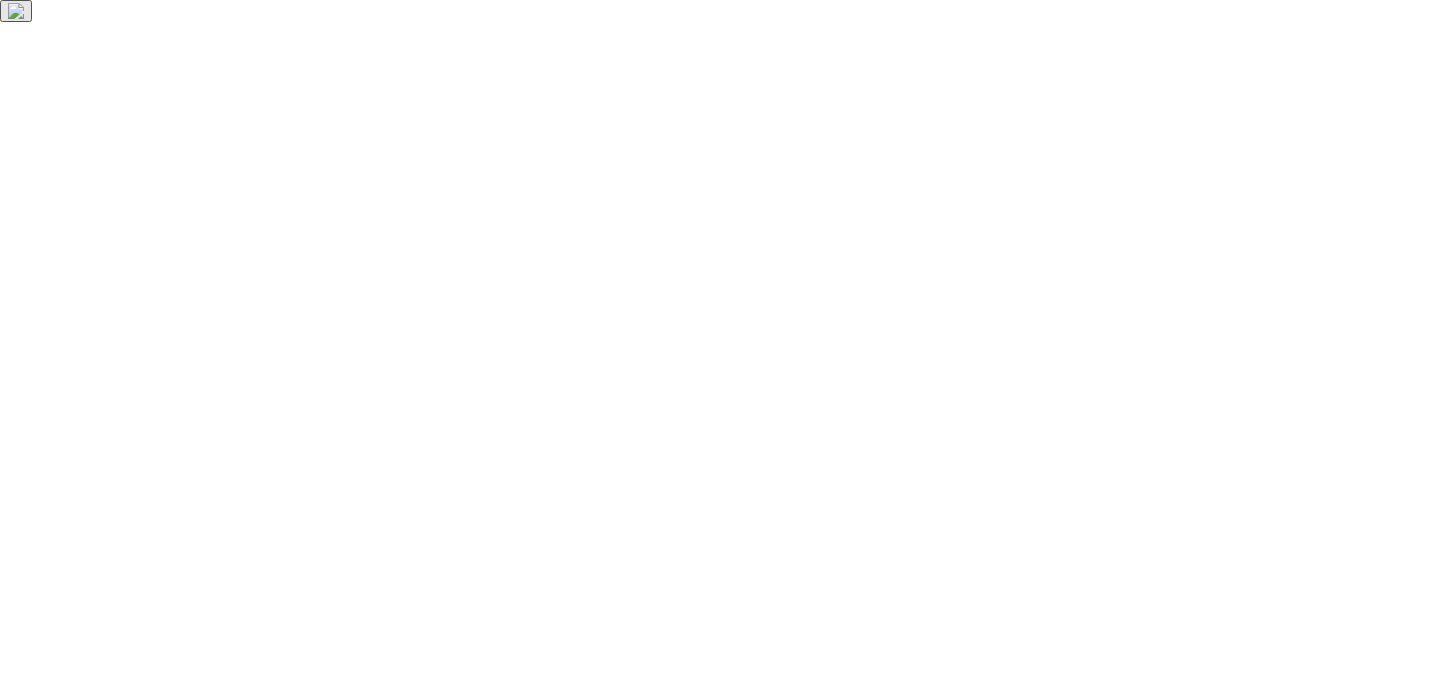 scroll, scrollTop: 0, scrollLeft: 0, axis: both 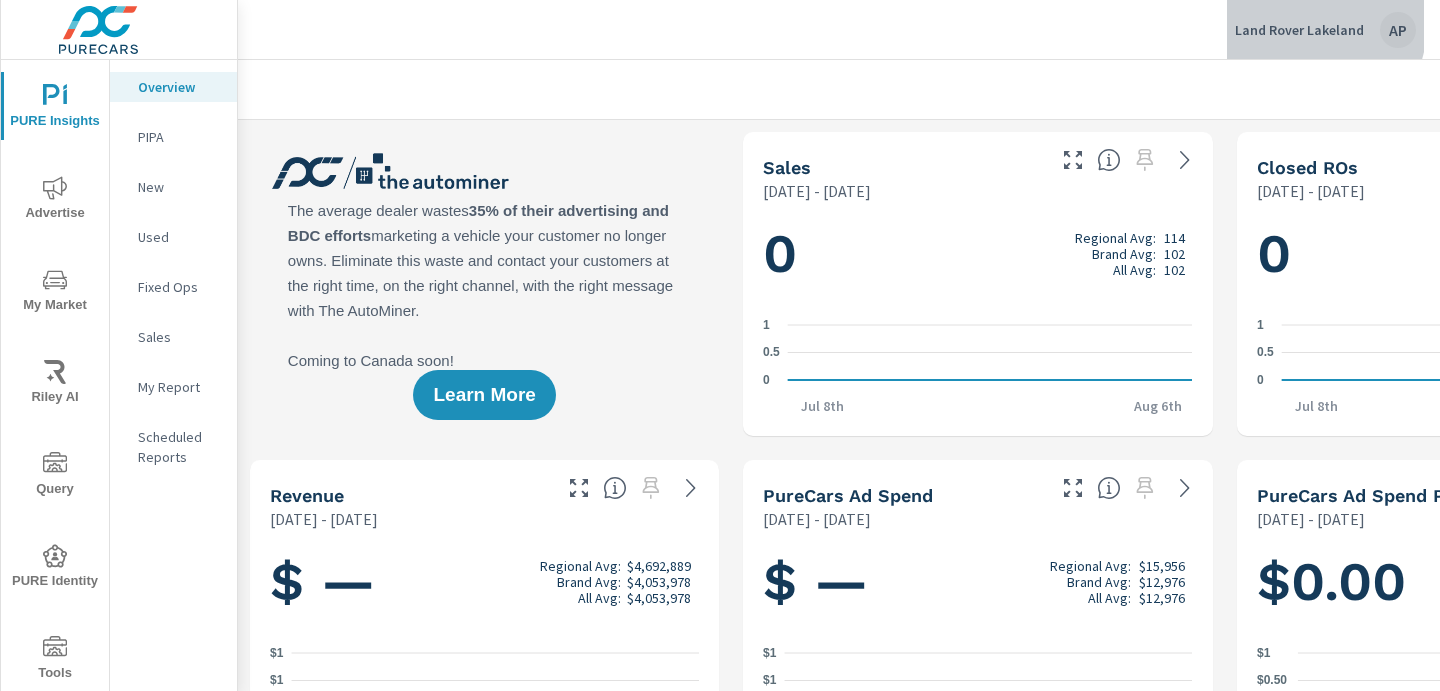 click on "Land Rover Lakeland" at bounding box center (1299, 30) 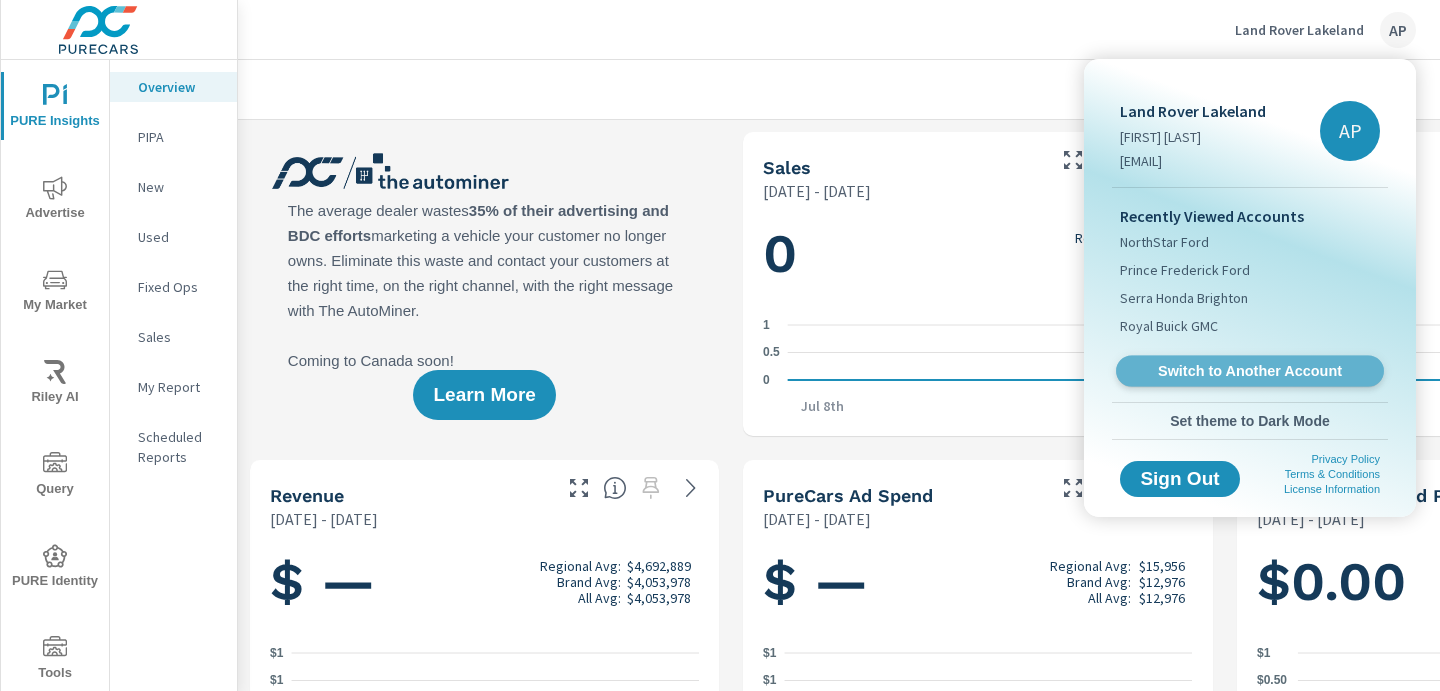 click on "Switch to Another Account" at bounding box center [1249, 371] 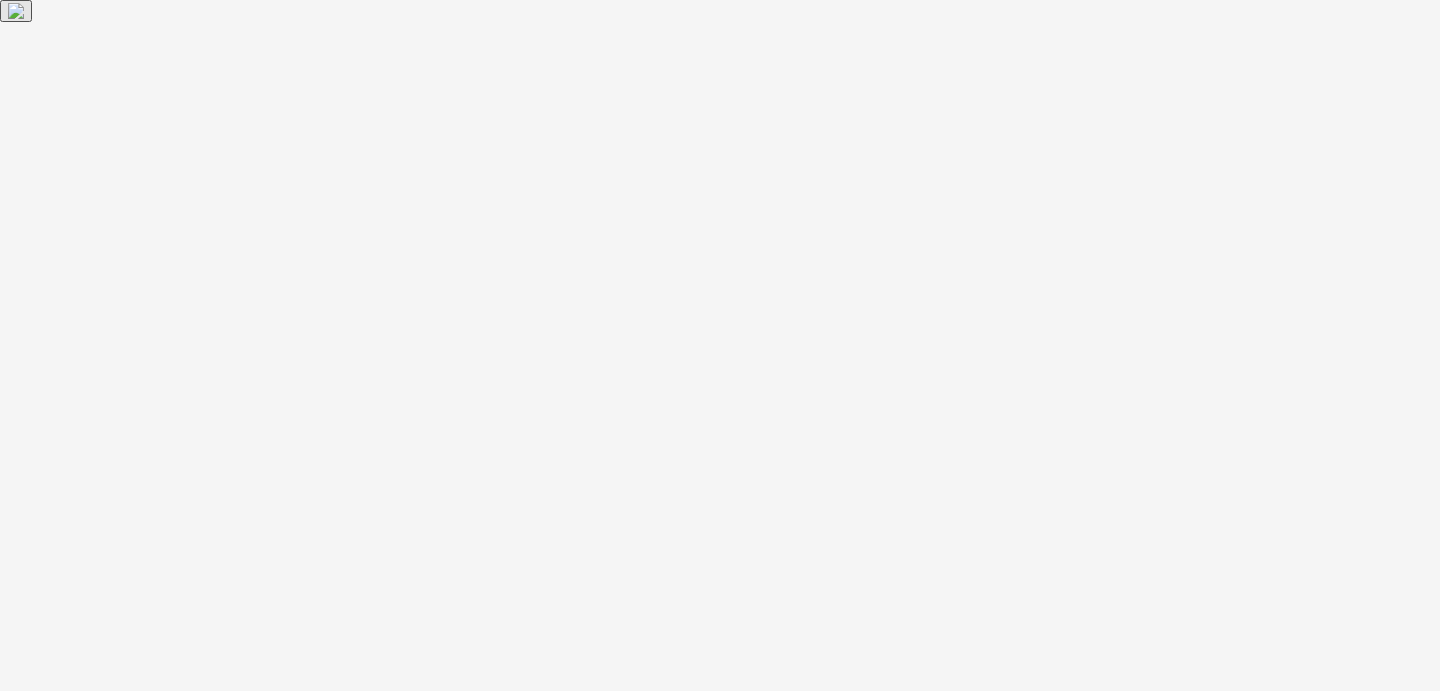 scroll, scrollTop: 0, scrollLeft: 0, axis: both 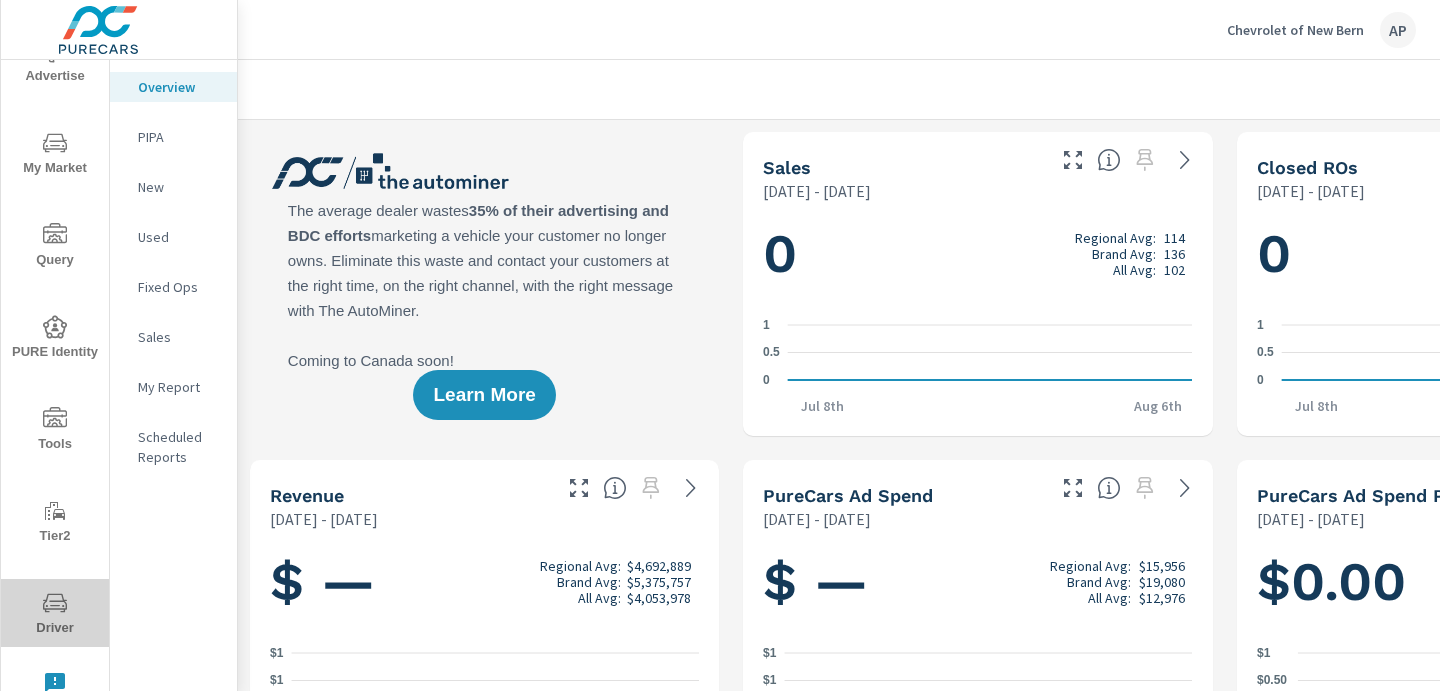 click on "Driver" at bounding box center [55, 615] 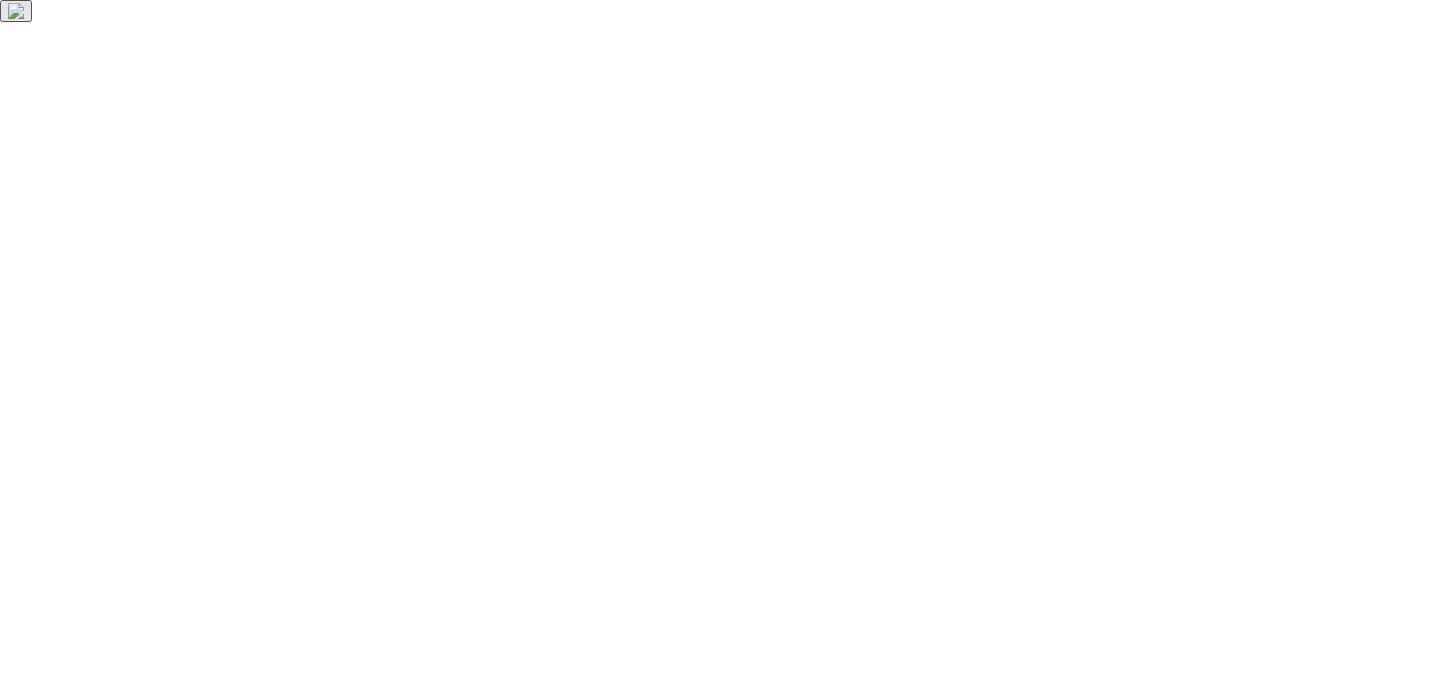 scroll, scrollTop: 0, scrollLeft: 0, axis: both 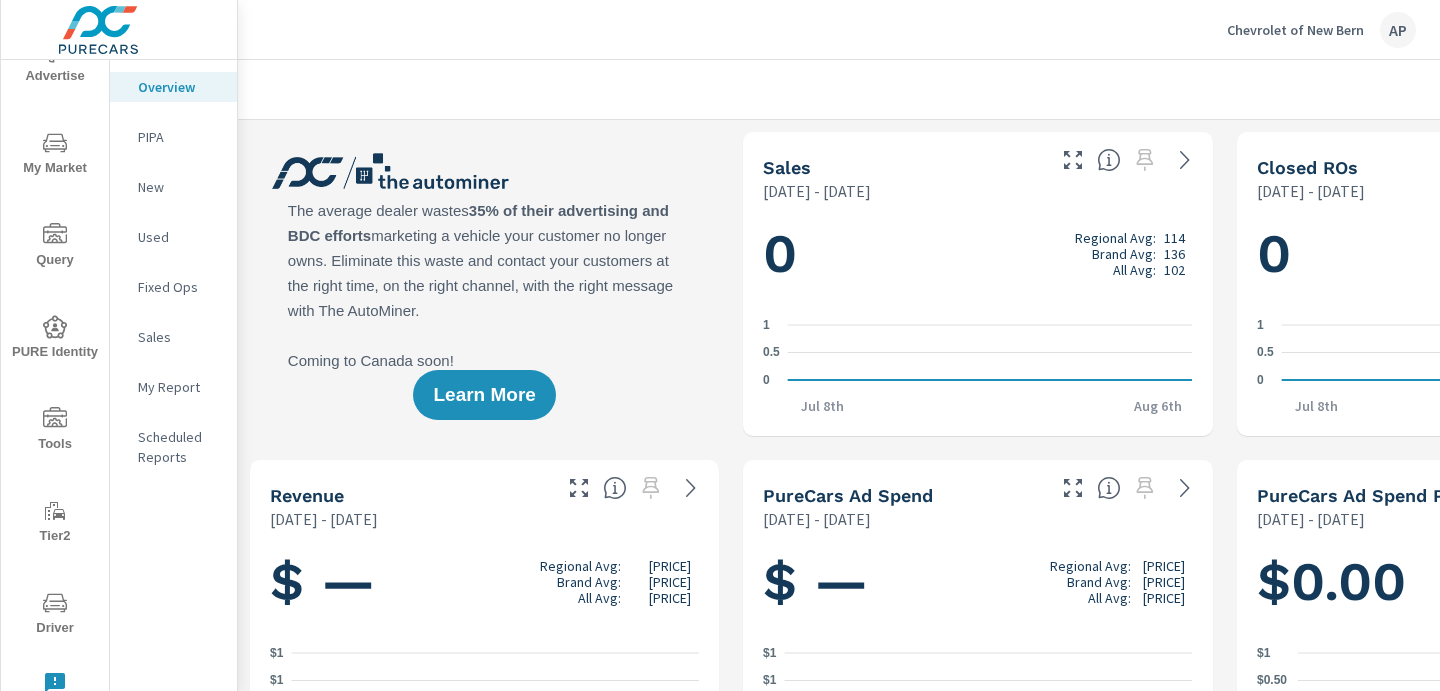 click on "Driver" at bounding box center (55, 615) 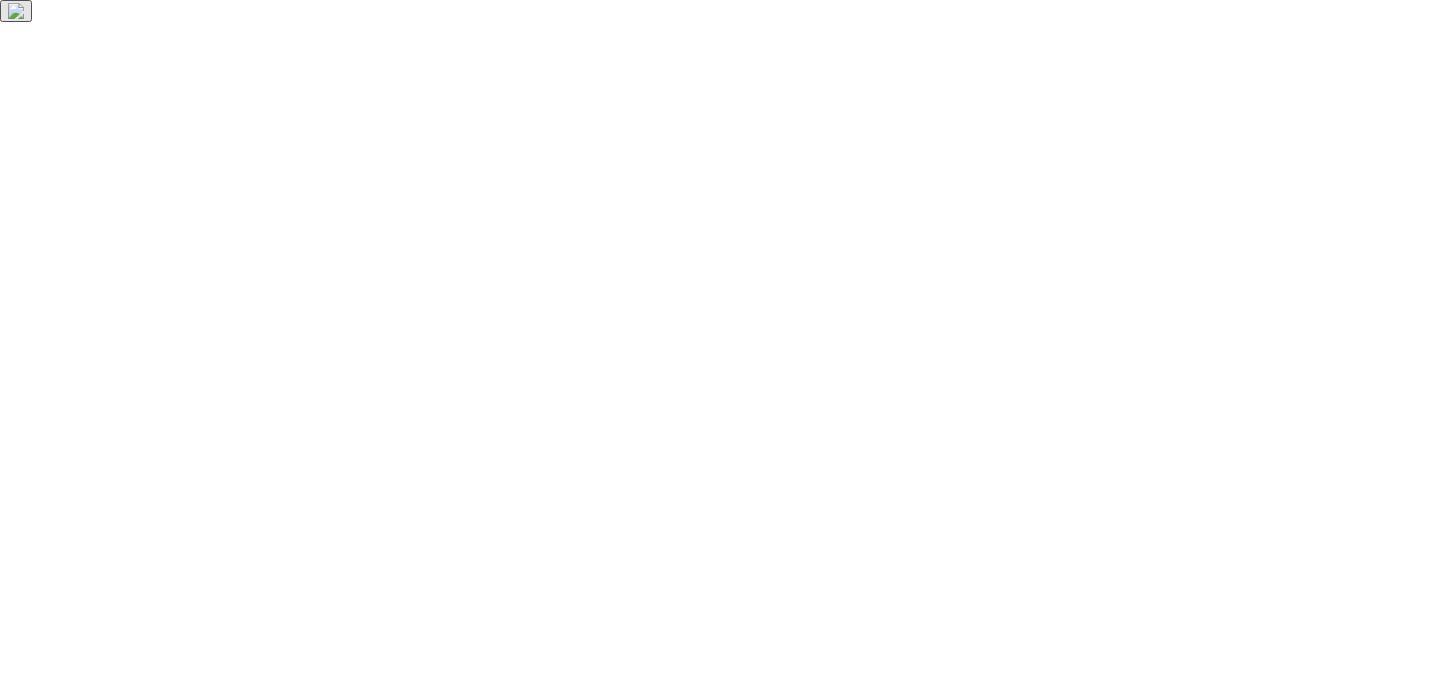 scroll, scrollTop: 0, scrollLeft: 0, axis: both 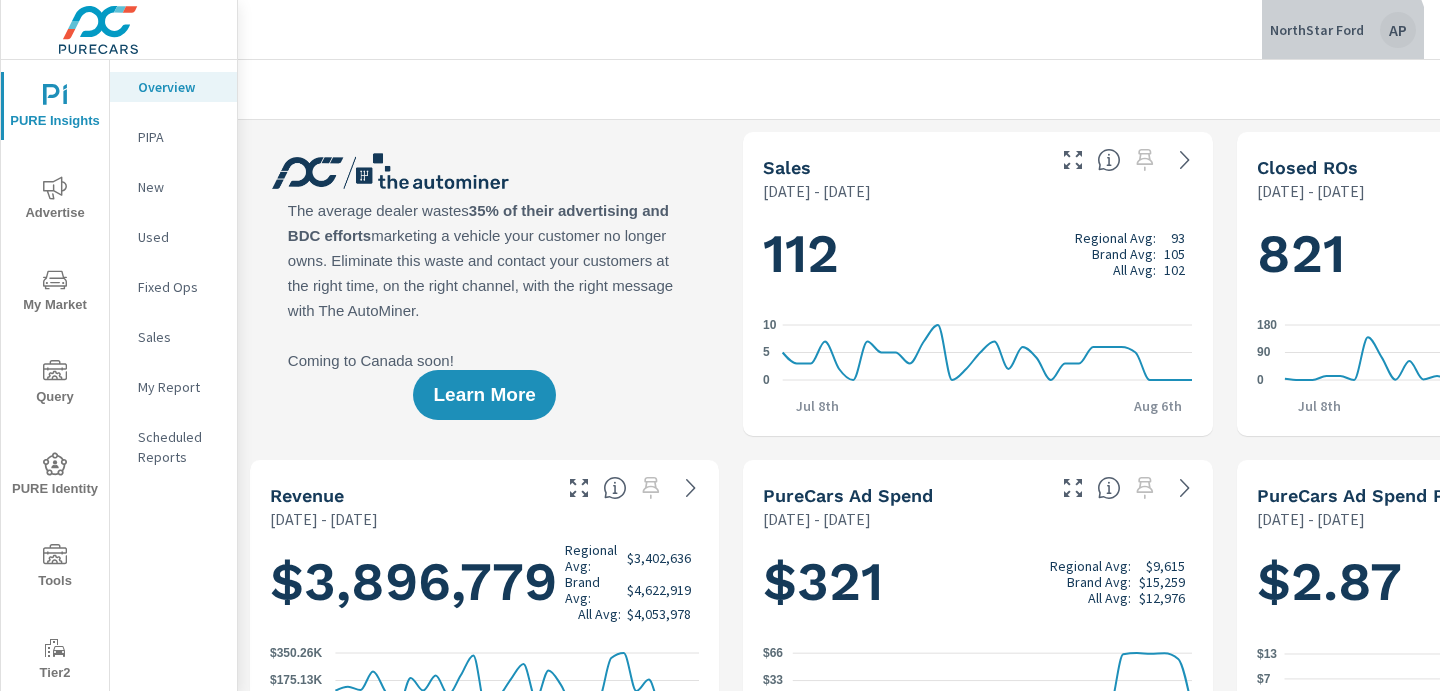 click on "NorthStar Ford AP" at bounding box center [1343, 30] 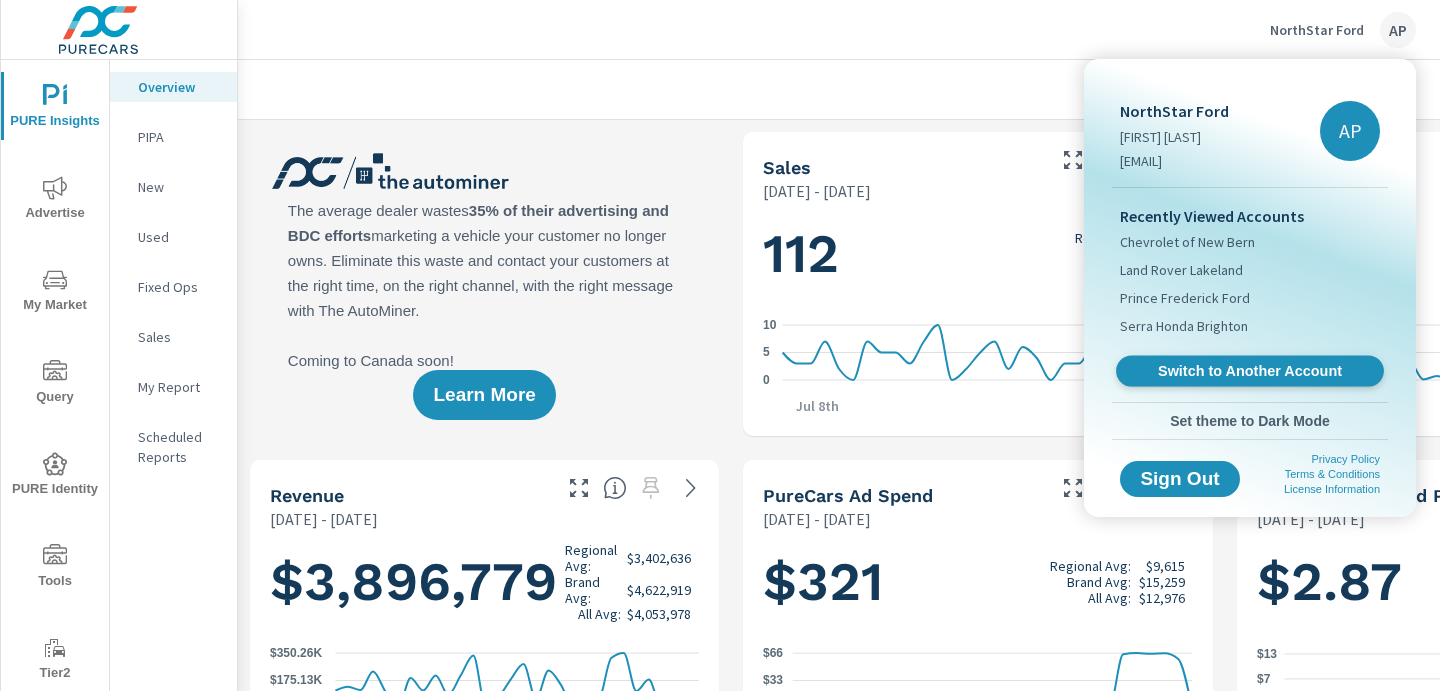 click on "Switch to Another Account" at bounding box center [1250, 371] 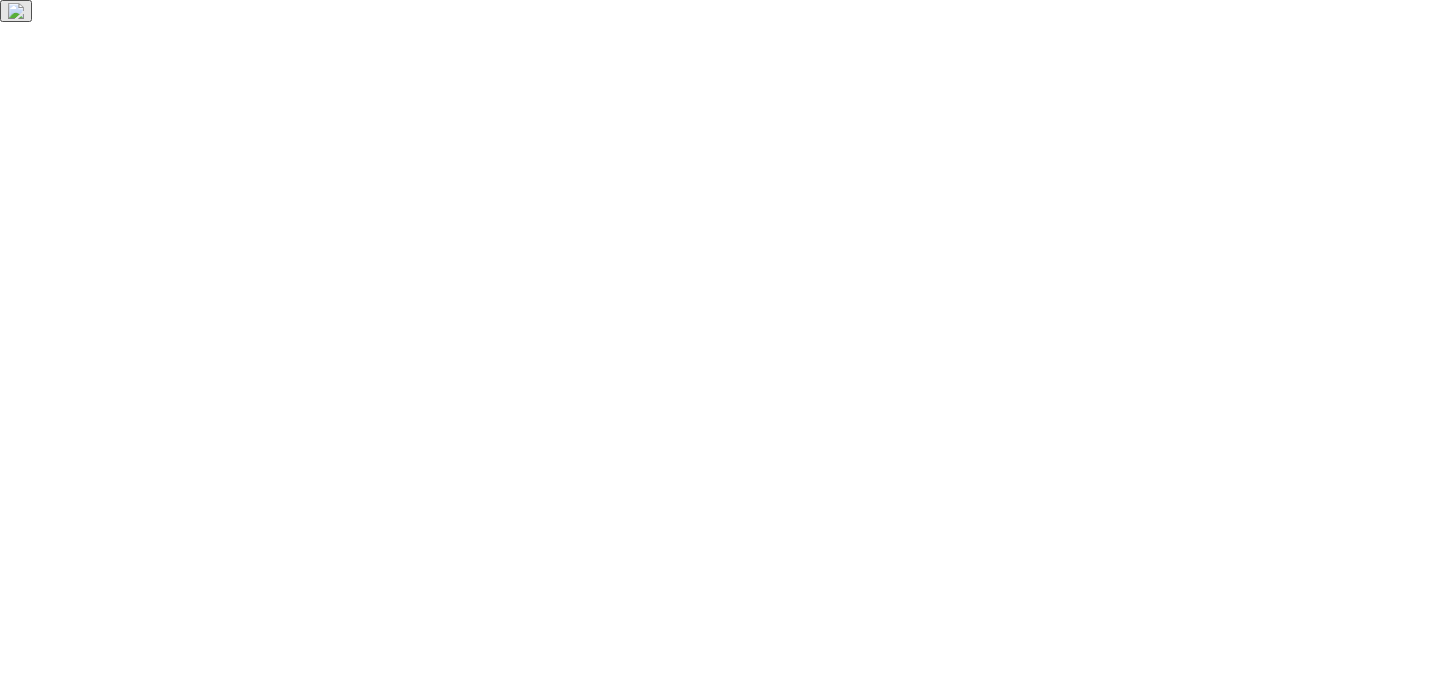 scroll, scrollTop: 0, scrollLeft: 0, axis: both 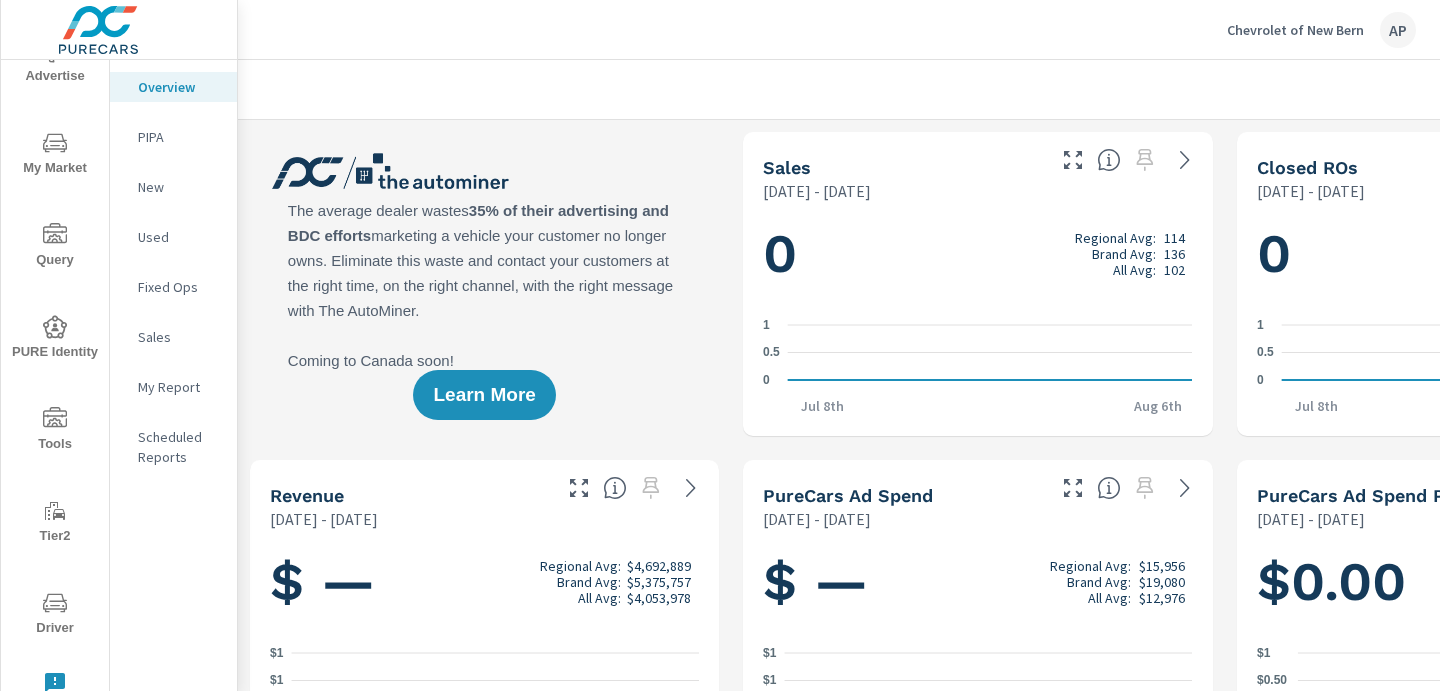 click 